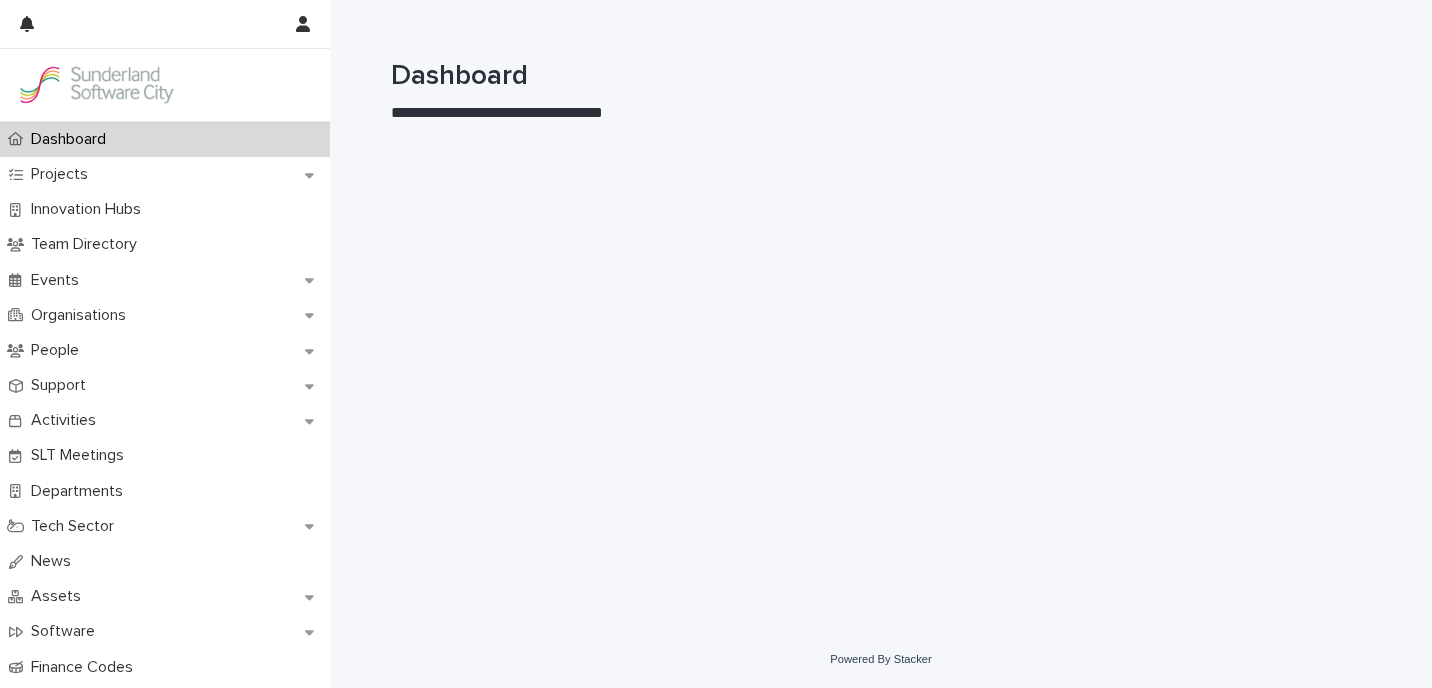 scroll, scrollTop: 0, scrollLeft: 0, axis: both 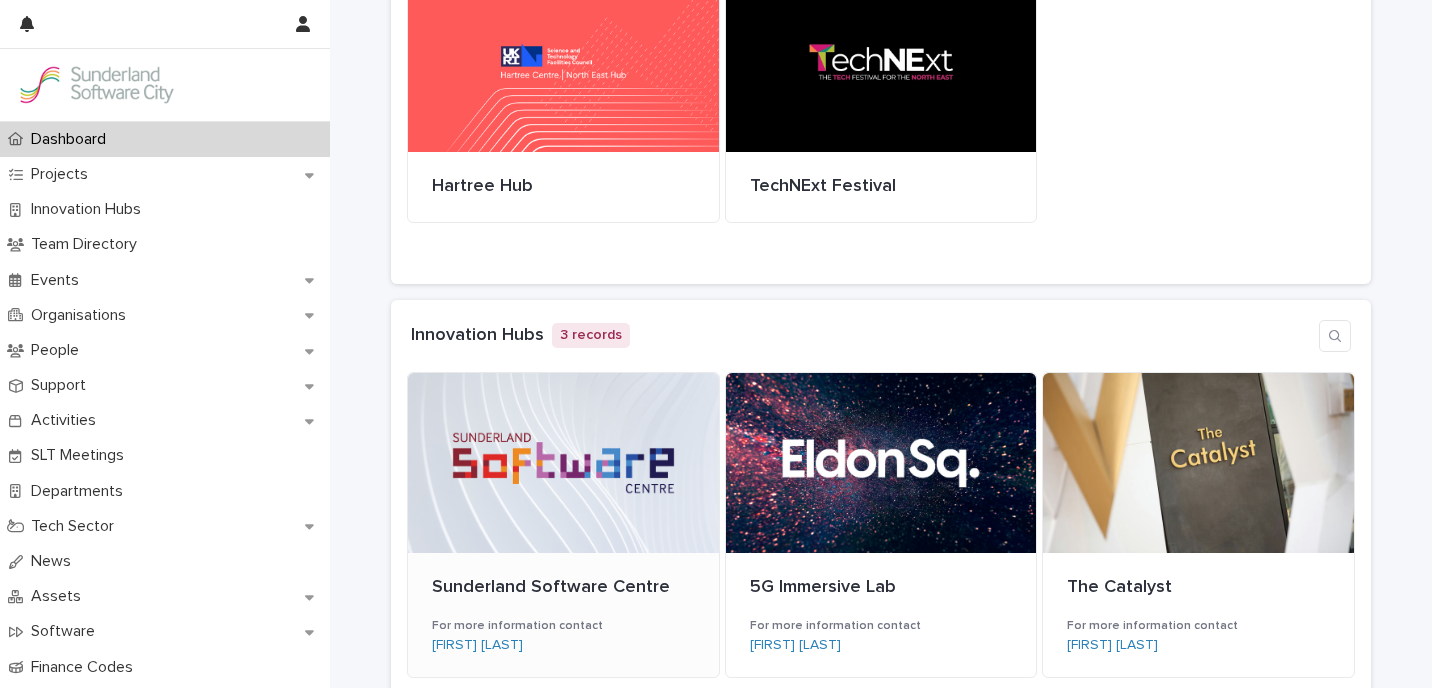 click at bounding box center [563, 463] 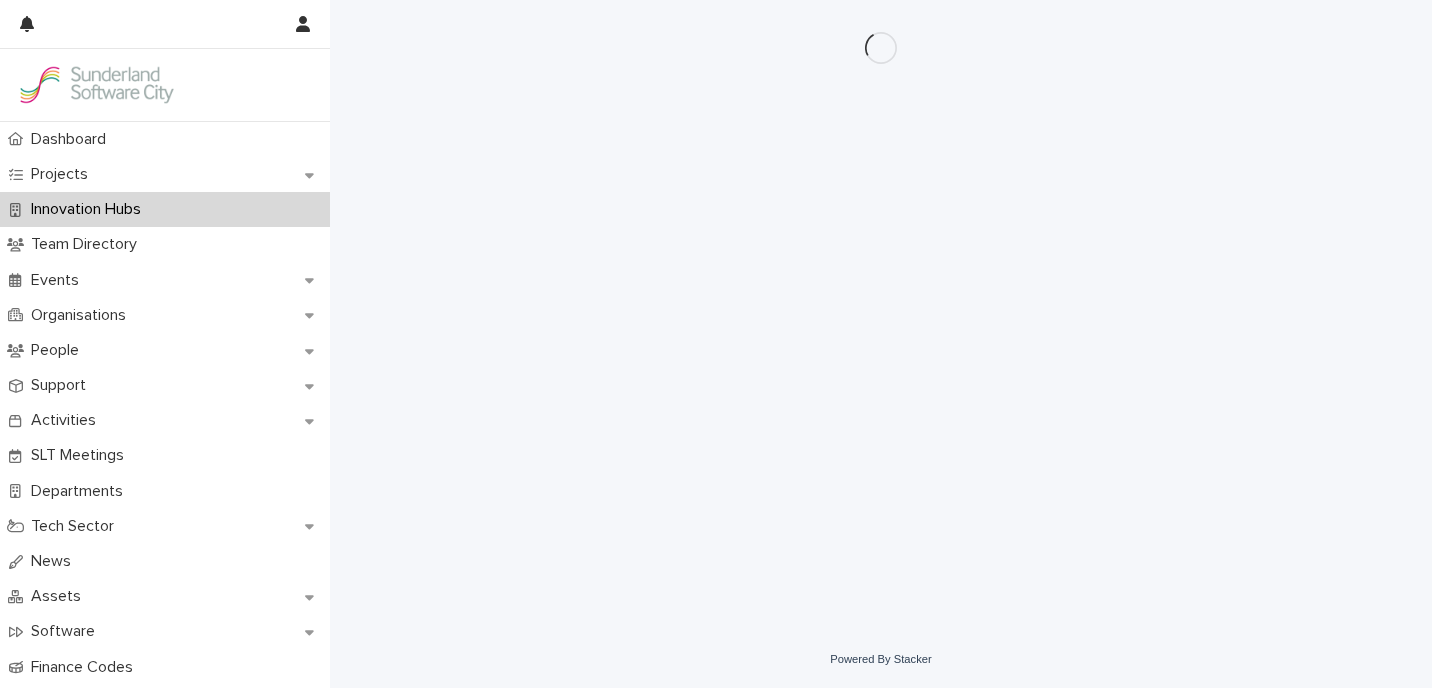 scroll, scrollTop: 0, scrollLeft: 0, axis: both 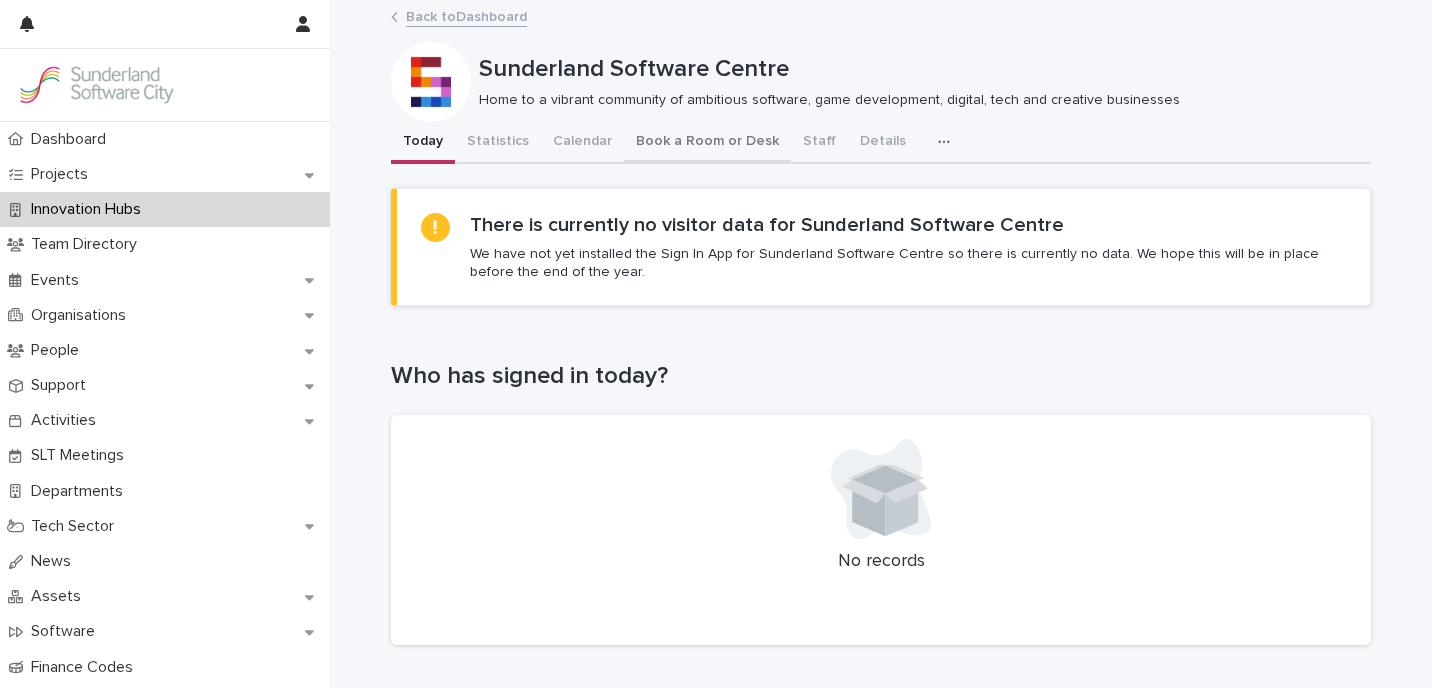 click on "Book a Room or Desk" at bounding box center (707, 143) 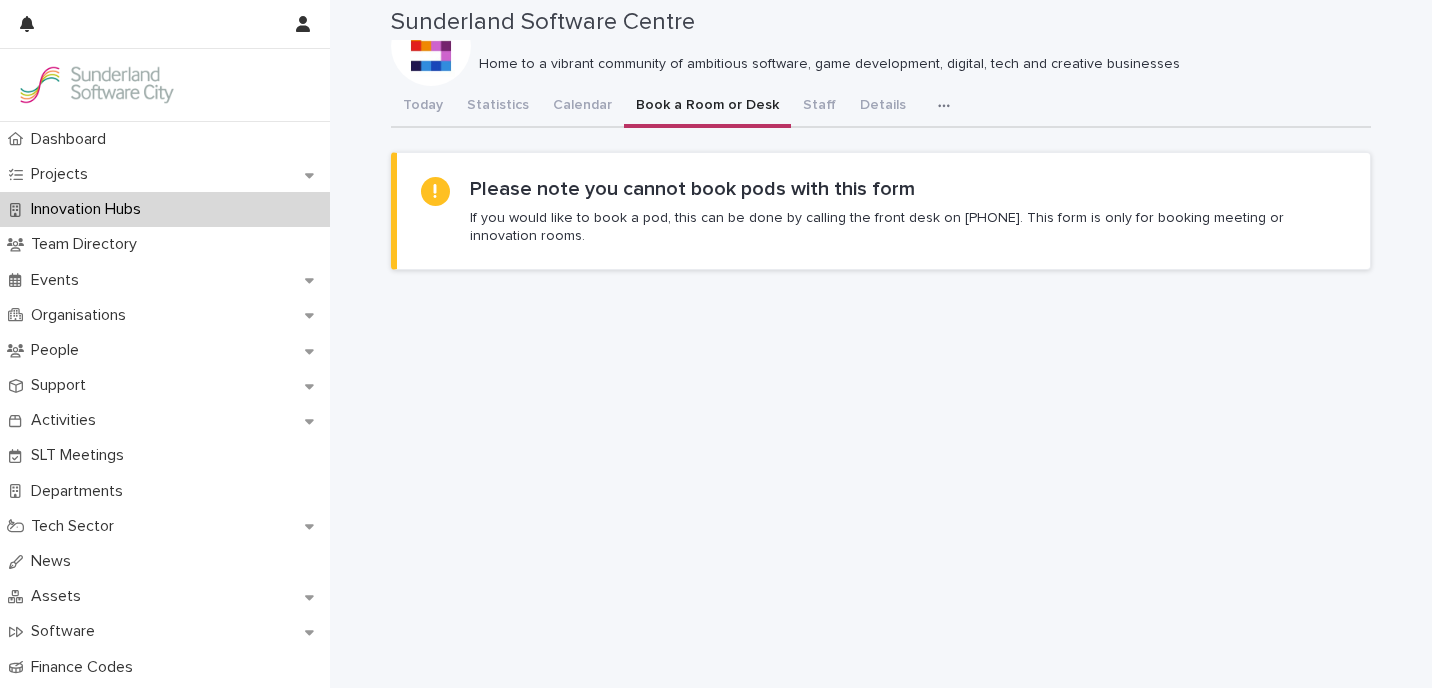 scroll, scrollTop: 32, scrollLeft: 0, axis: vertical 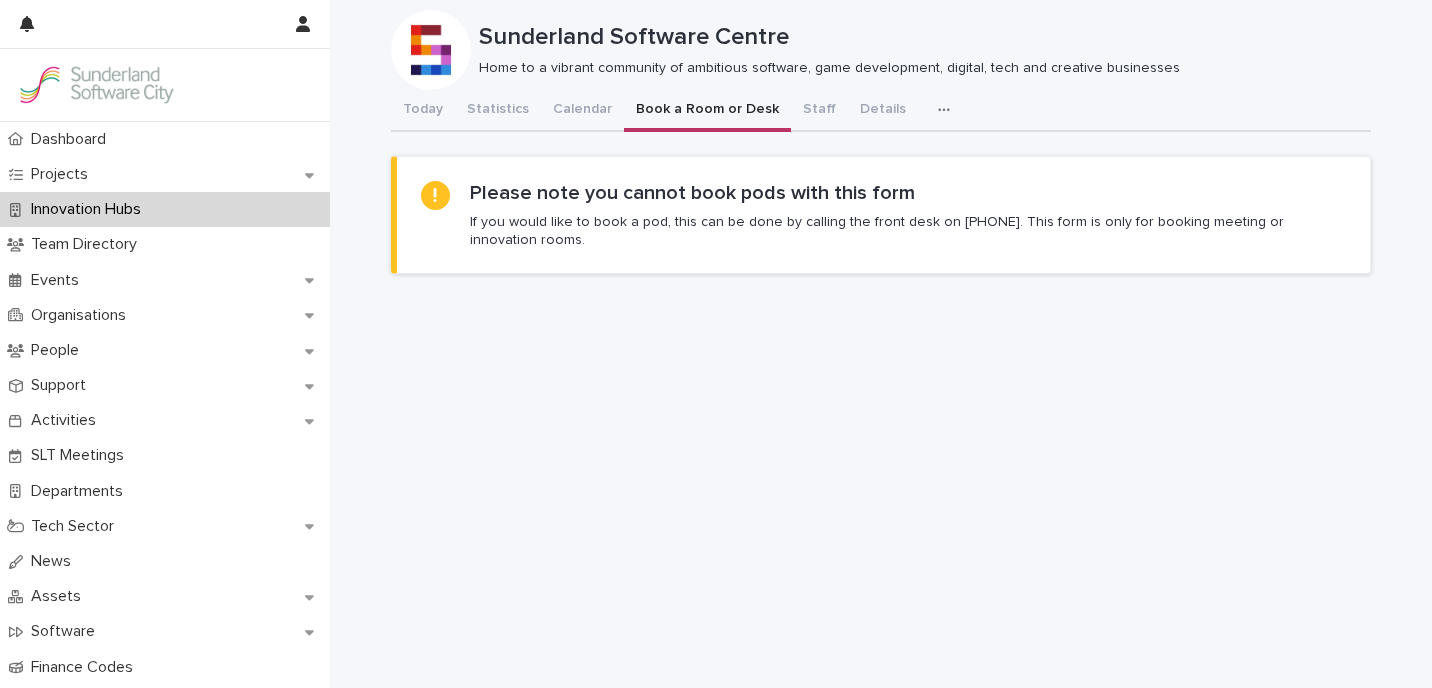 click on "Sunderland Software Centre Sunderland Software Centre Home to a vibrant community of ambitious software, game development, digital, tech and creative businesses Sorry, there was an error saving your record. Please try again. Please fill out the required fields below. Today Statistics Calendar Book a Room or Desk Staff Details Visits Can't display tree at index  5 Can't display tree at index  4 Can't display tree at index  1 Loading... Saving… Loading... Saving… Loading... Saving… Please note you cannot book pods with this form If you would like to book a pod, this can be done by calling the front desk on 0191 561 1171. This form is only for booking meeting or innovation rooms. Loading... Saving… Loading... Saving… Loading... Saving… Can't display tree at index  3 Can't display tree at index  0" at bounding box center [881, 480] 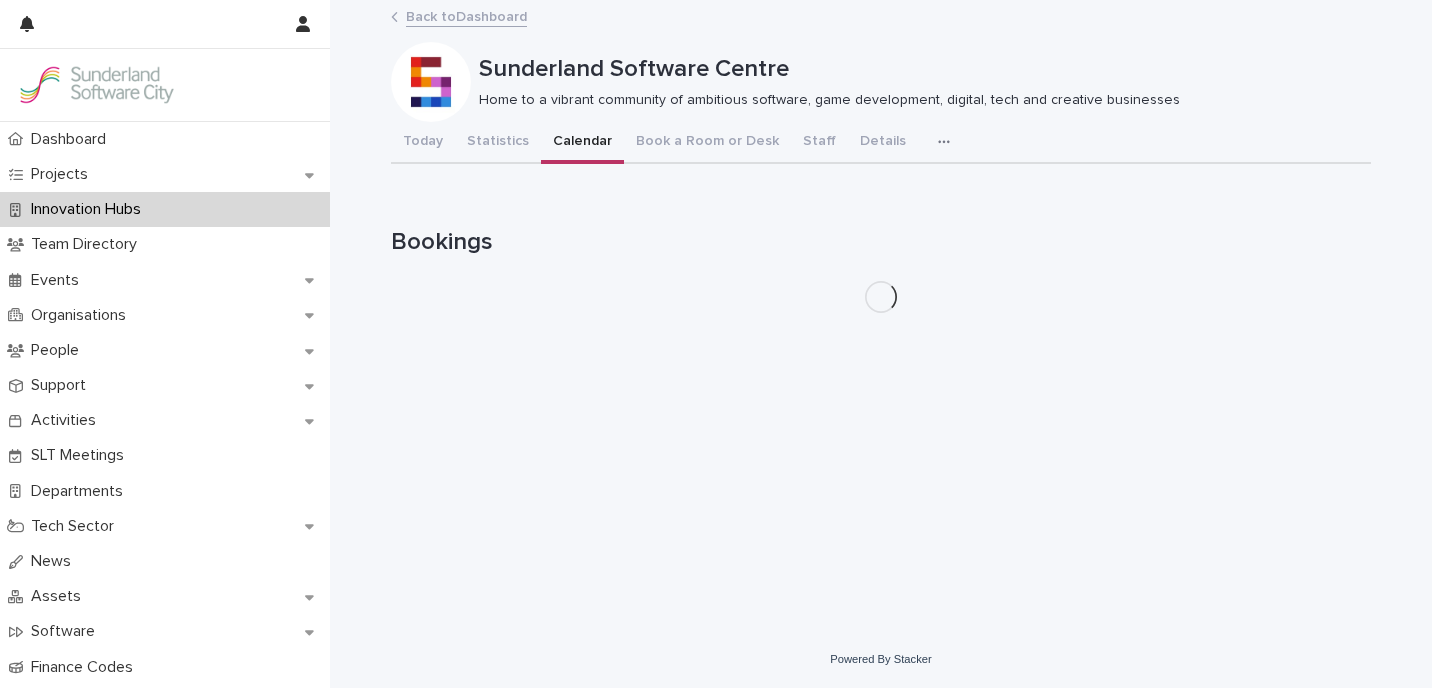 scroll, scrollTop: 0, scrollLeft: 0, axis: both 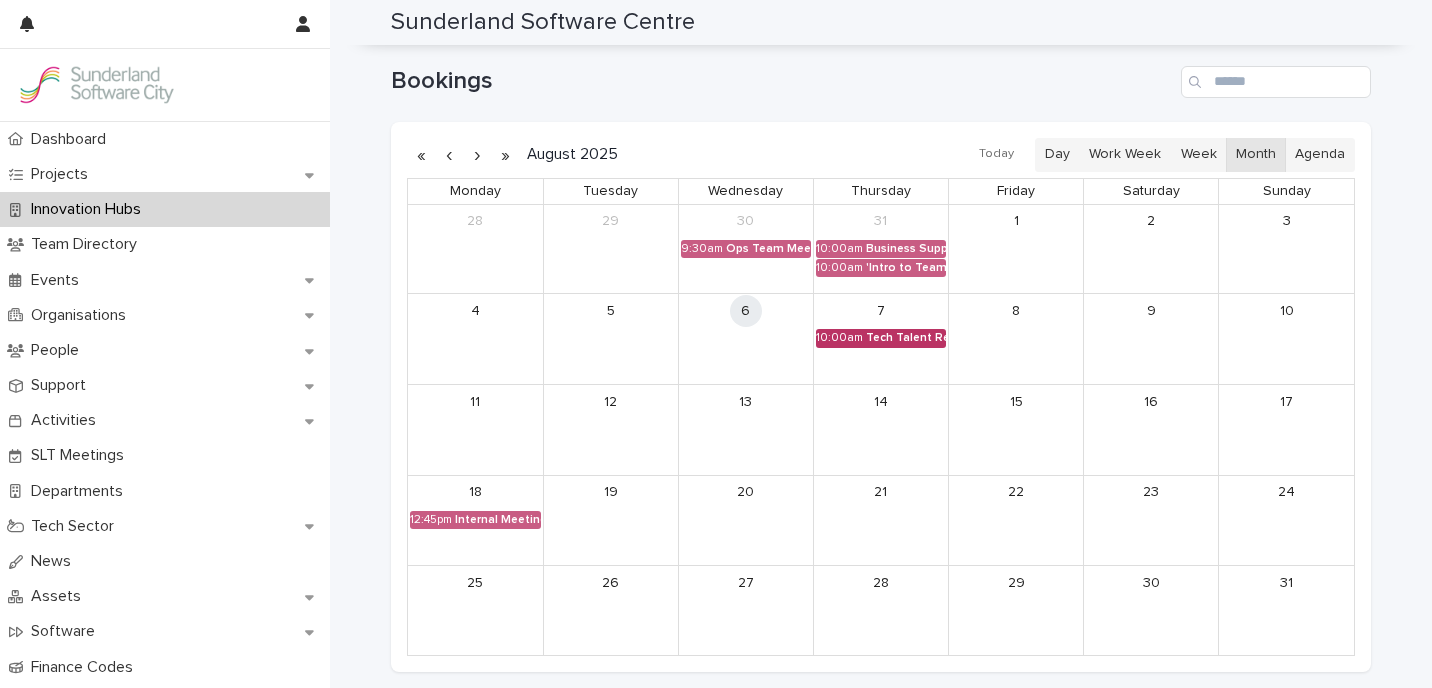 click on "Tech Talent Ready - Process Meeting" at bounding box center [906, 338] 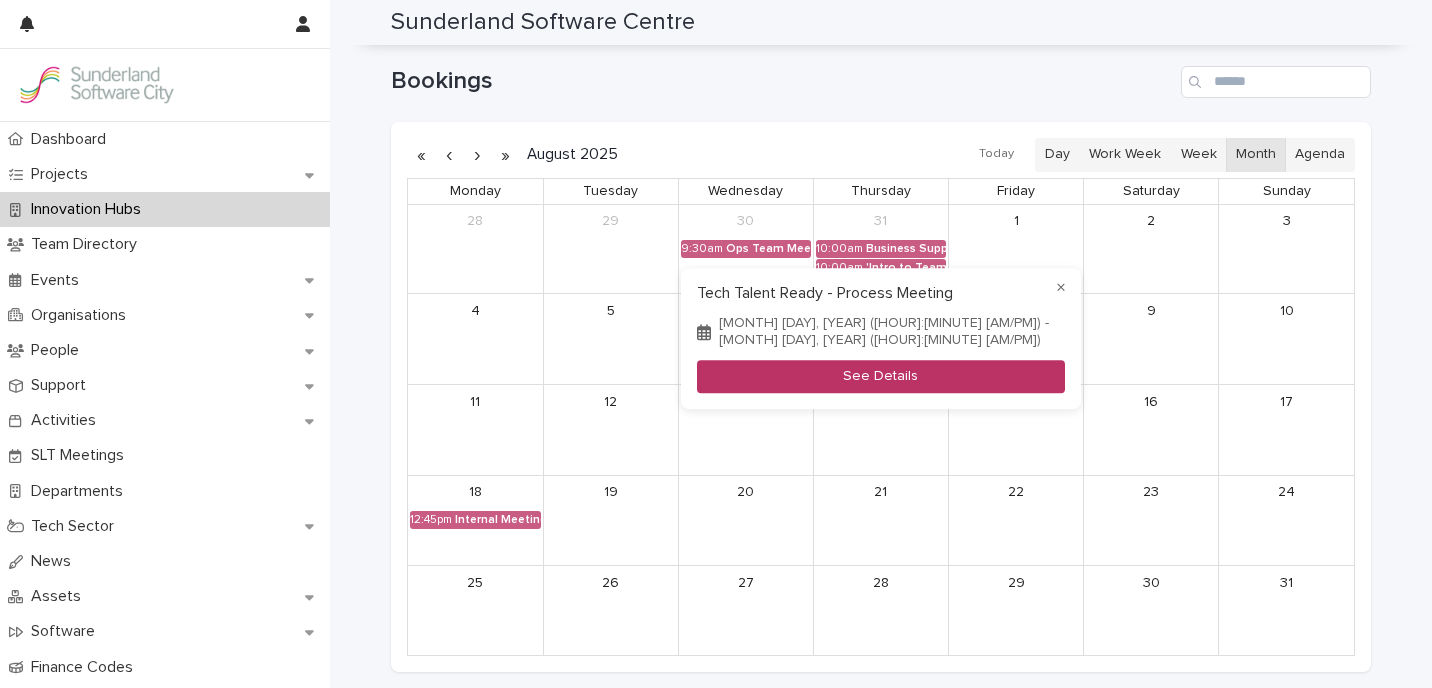 click on "See Details" at bounding box center (881, 377) 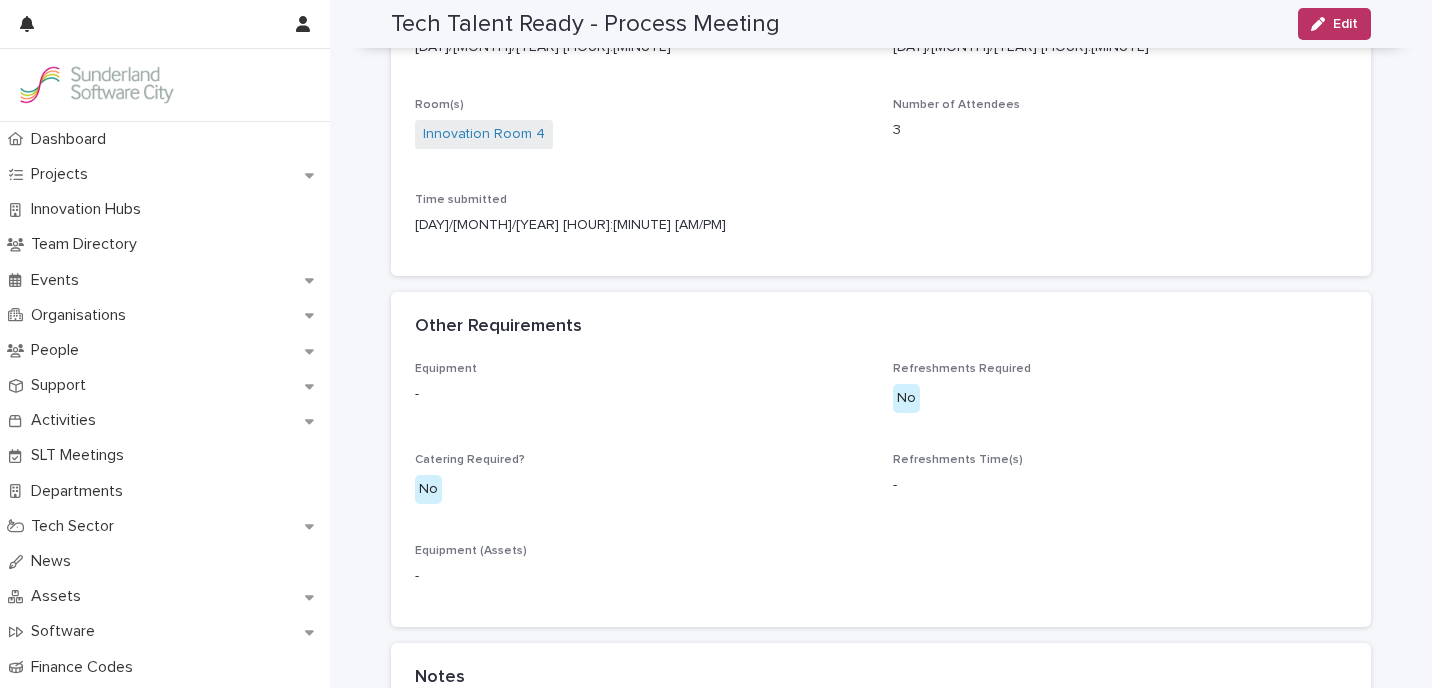 scroll, scrollTop: 0, scrollLeft: 0, axis: both 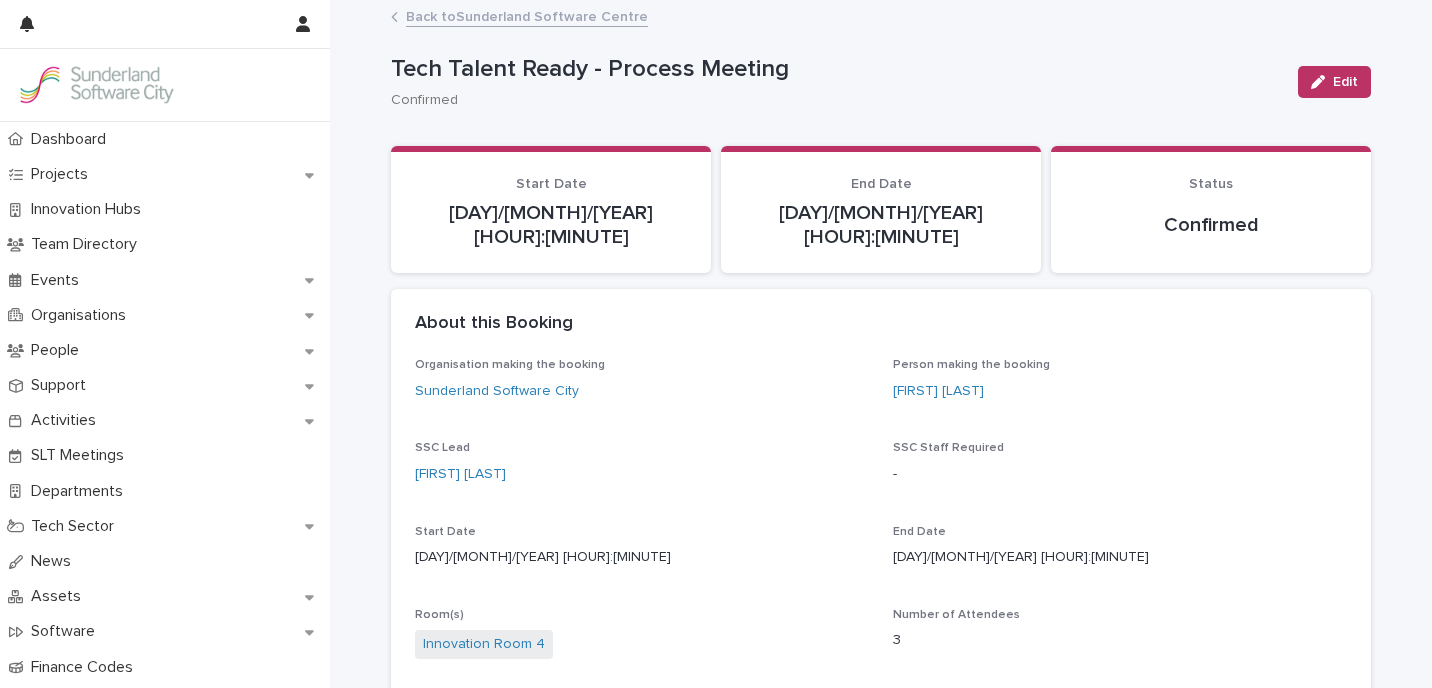 click on "Back to  [ORGANIZATION]" at bounding box center [527, 15] 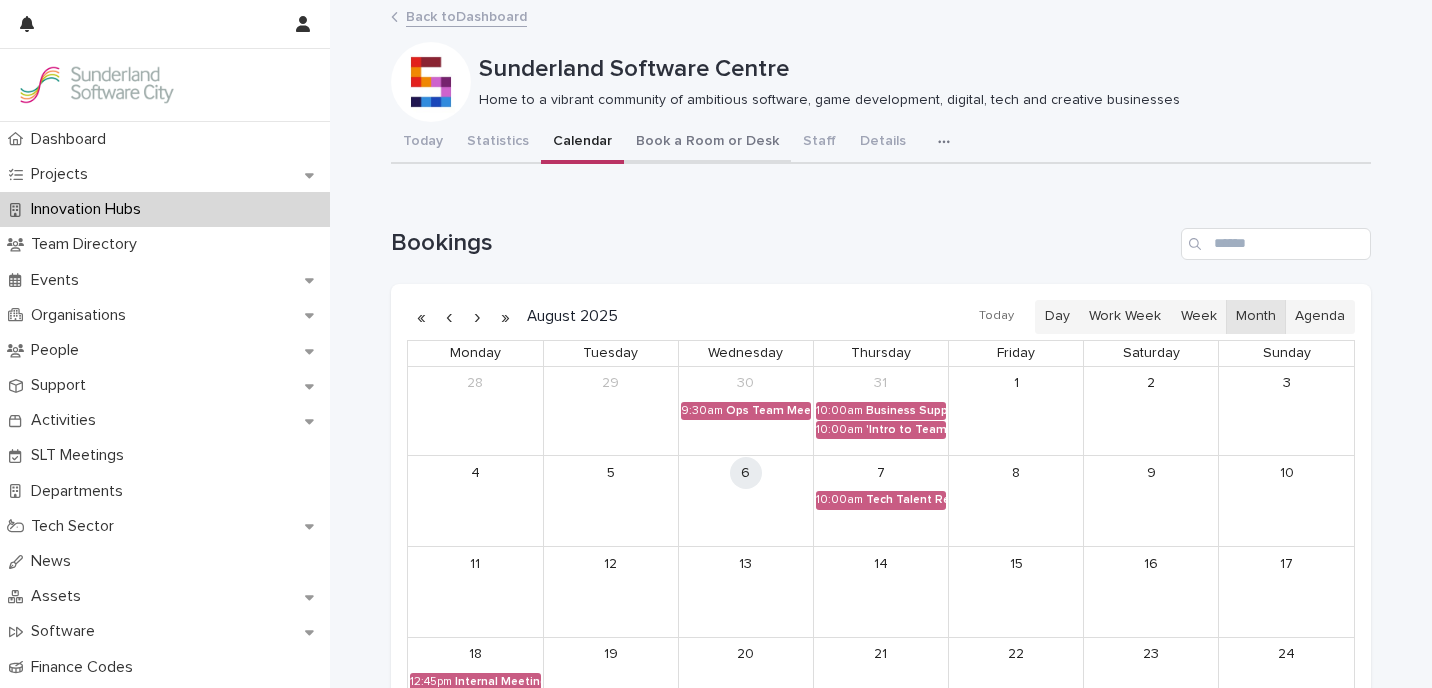 click on "Book a Room or Desk" at bounding box center (707, 143) 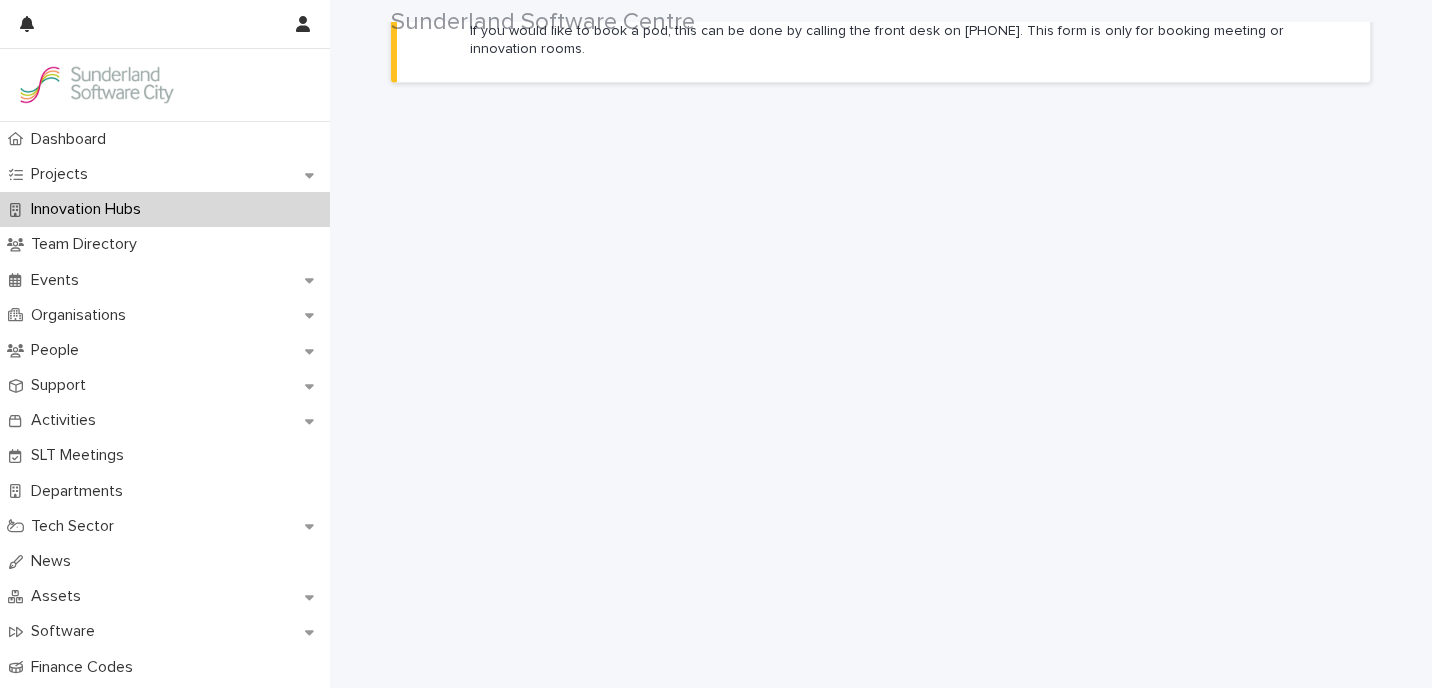scroll, scrollTop: 310, scrollLeft: 0, axis: vertical 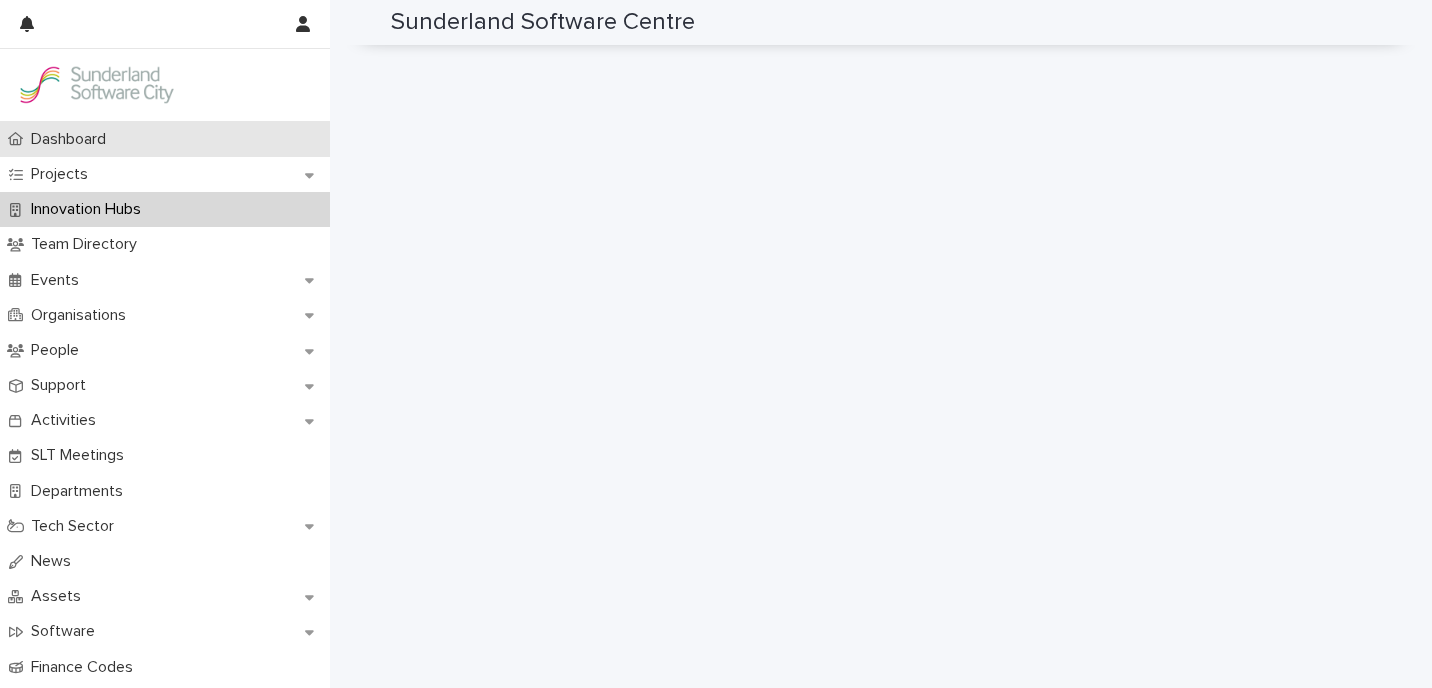 click on "Dashboard" at bounding box center (165, 139) 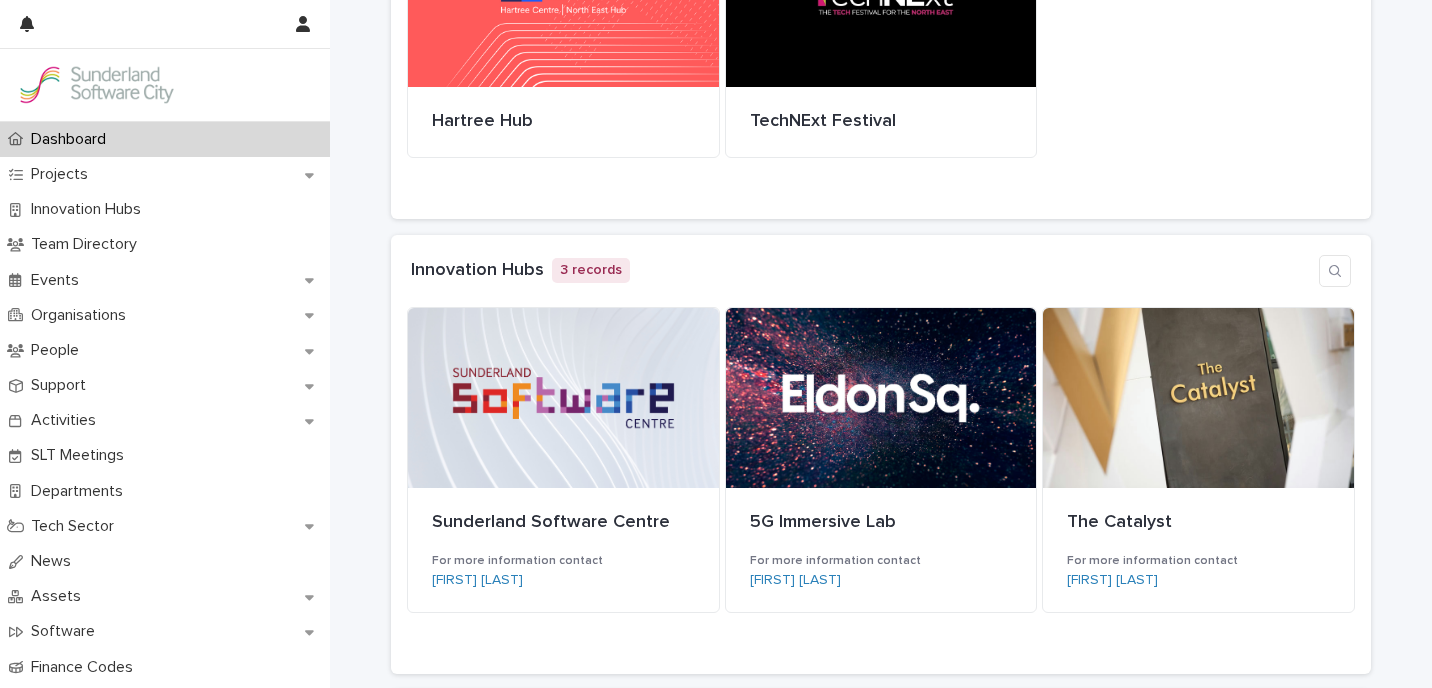 scroll, scrollTop: 434, scrollLeft: 0, axis: vertical 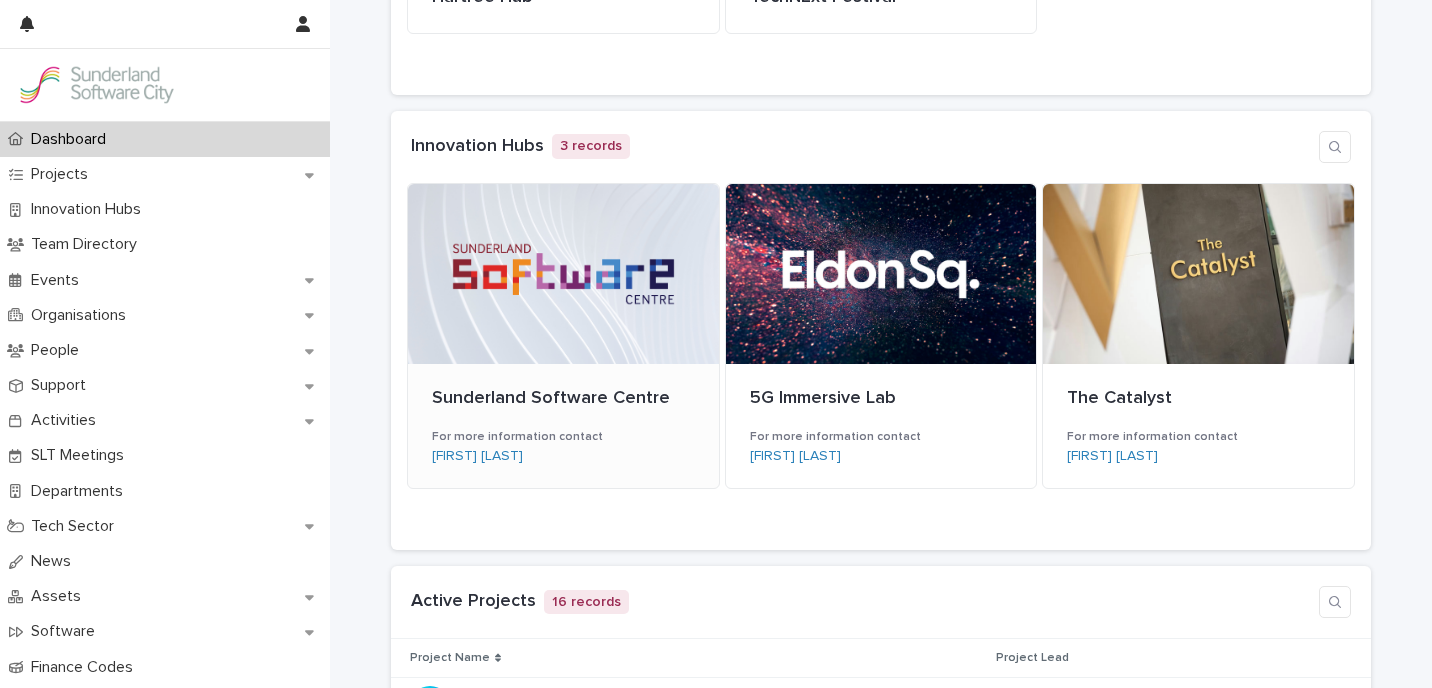 click at bounding box center (563, 274) 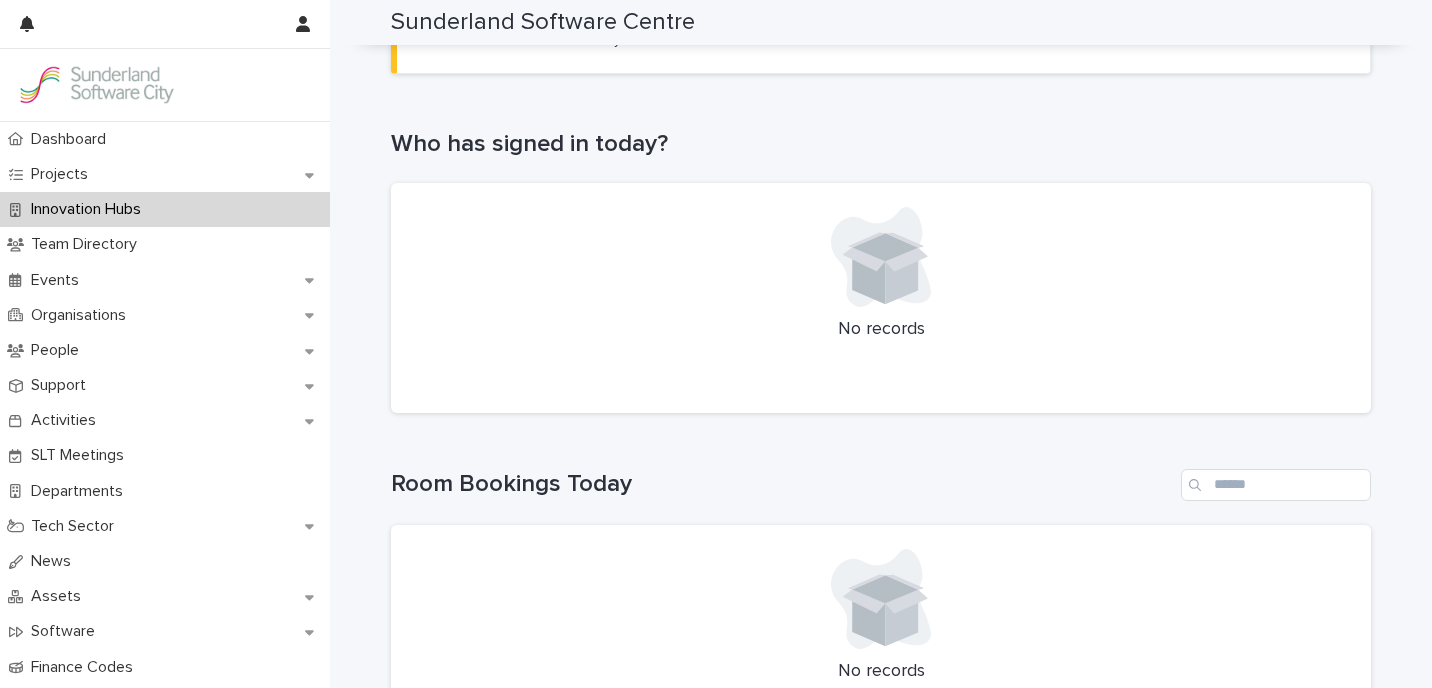 scroll, scrollTop: 0, scrollLeft: 0, axis: both 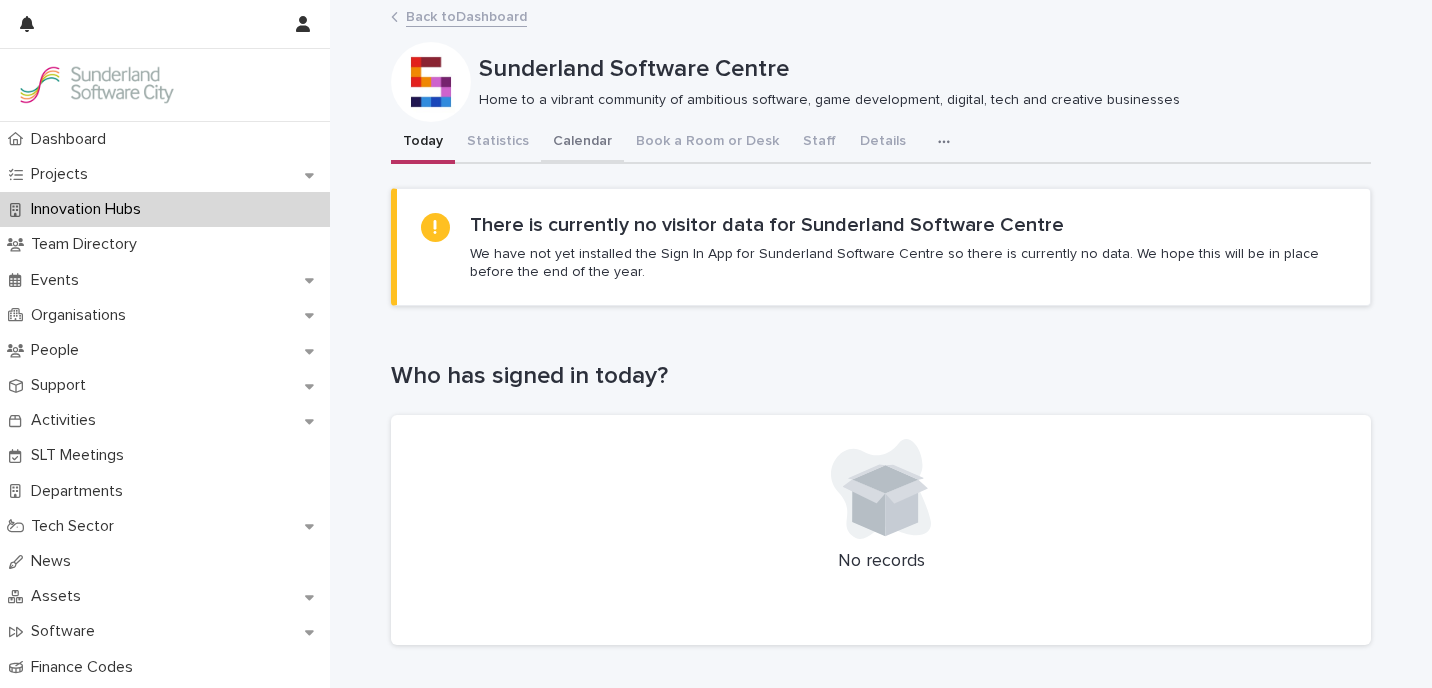 click on "Calendar" at bounding box center (582, 143) 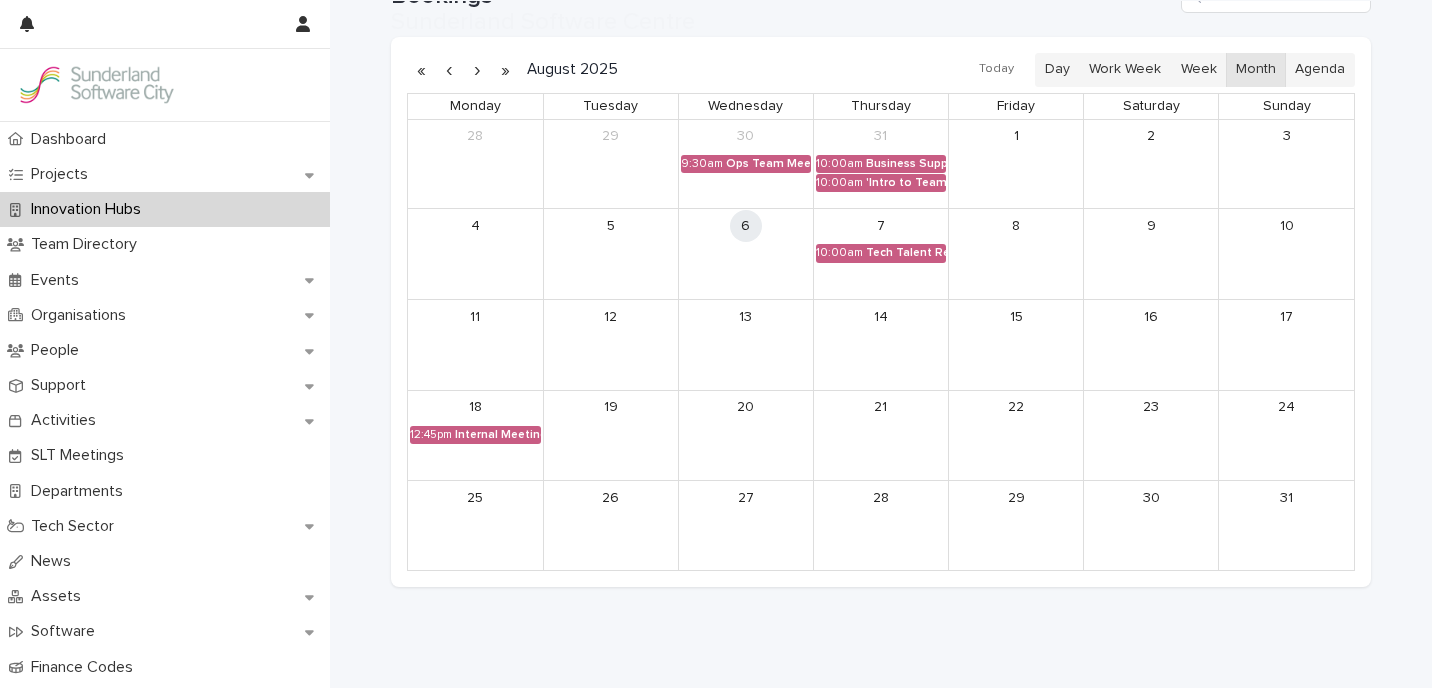 scroll, scrollTop: 240, scrollLeft: 0, axis: vertical 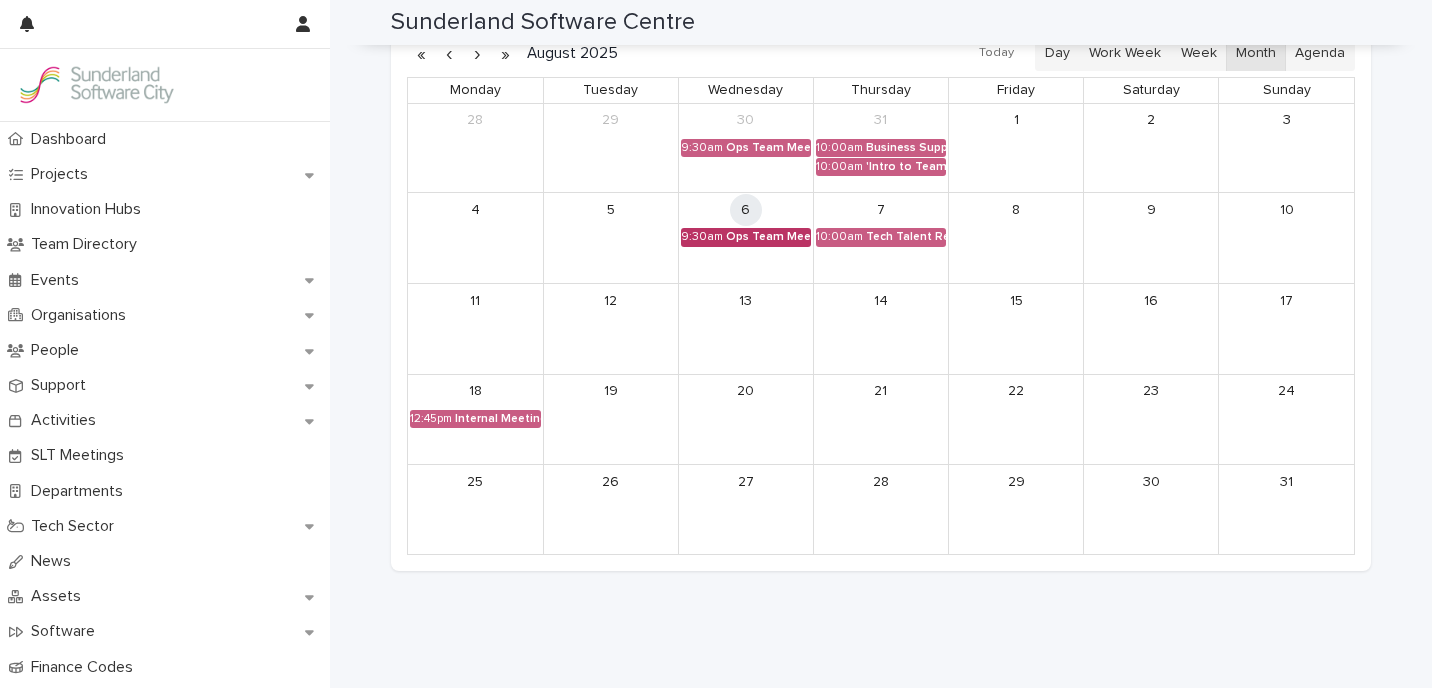 click on "Ops Team Meeting" at bounding box center (768, 237) 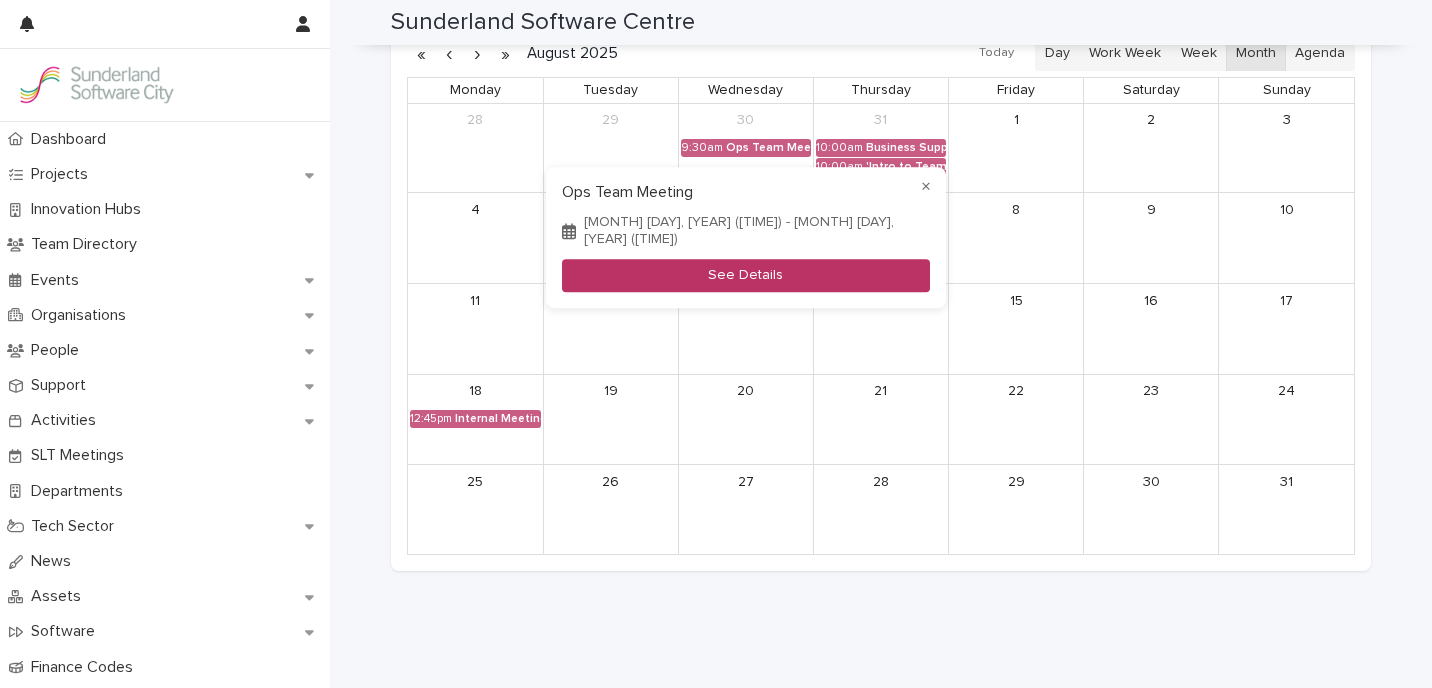 click on "See Details" at bounding box center [746, 276] 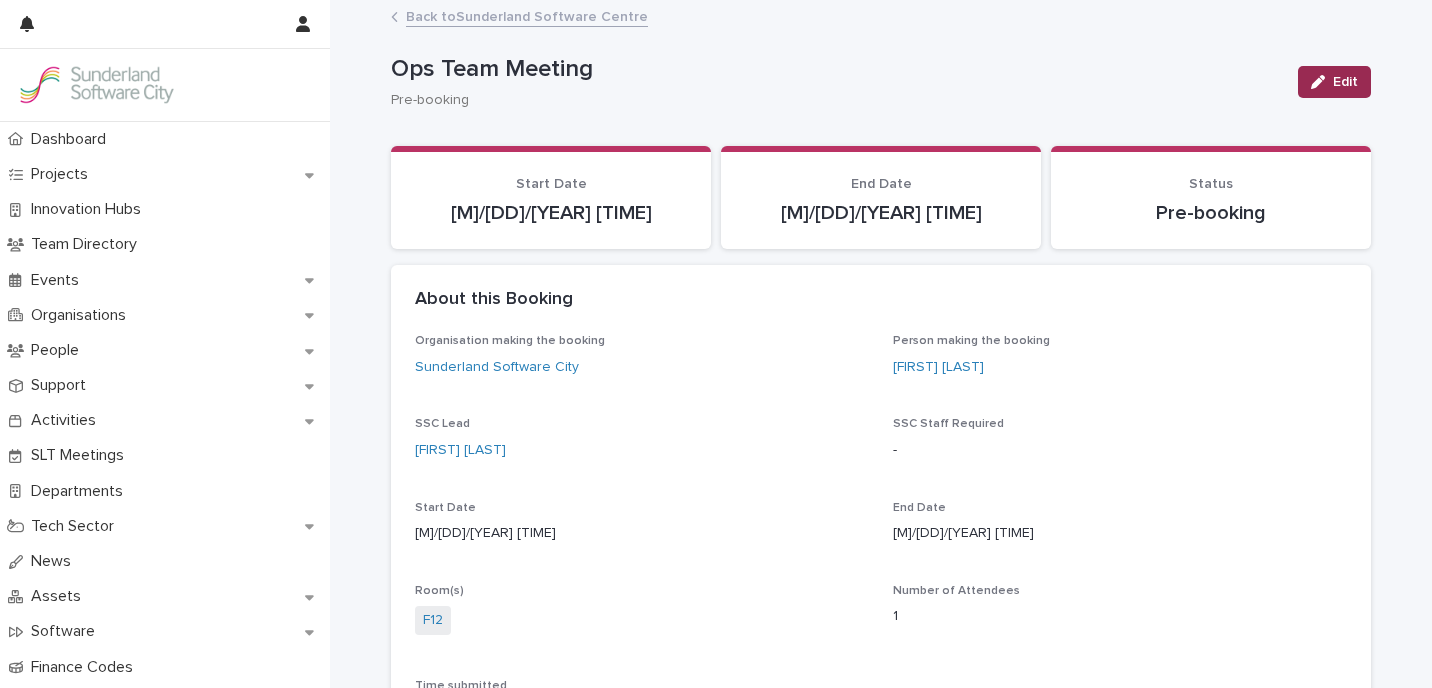 click on "Edit" at bounding box center (1345, 82) 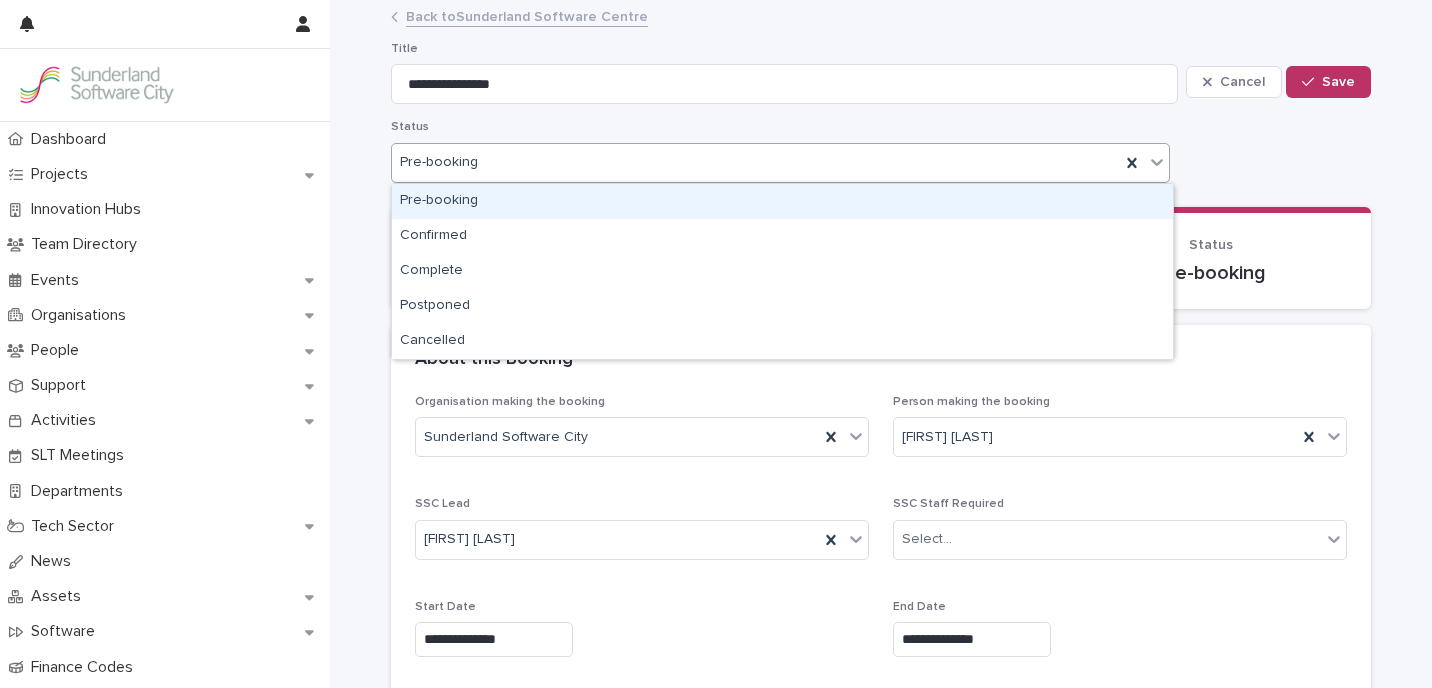 click on "Pre-booking" at bounding box center [756, 162] 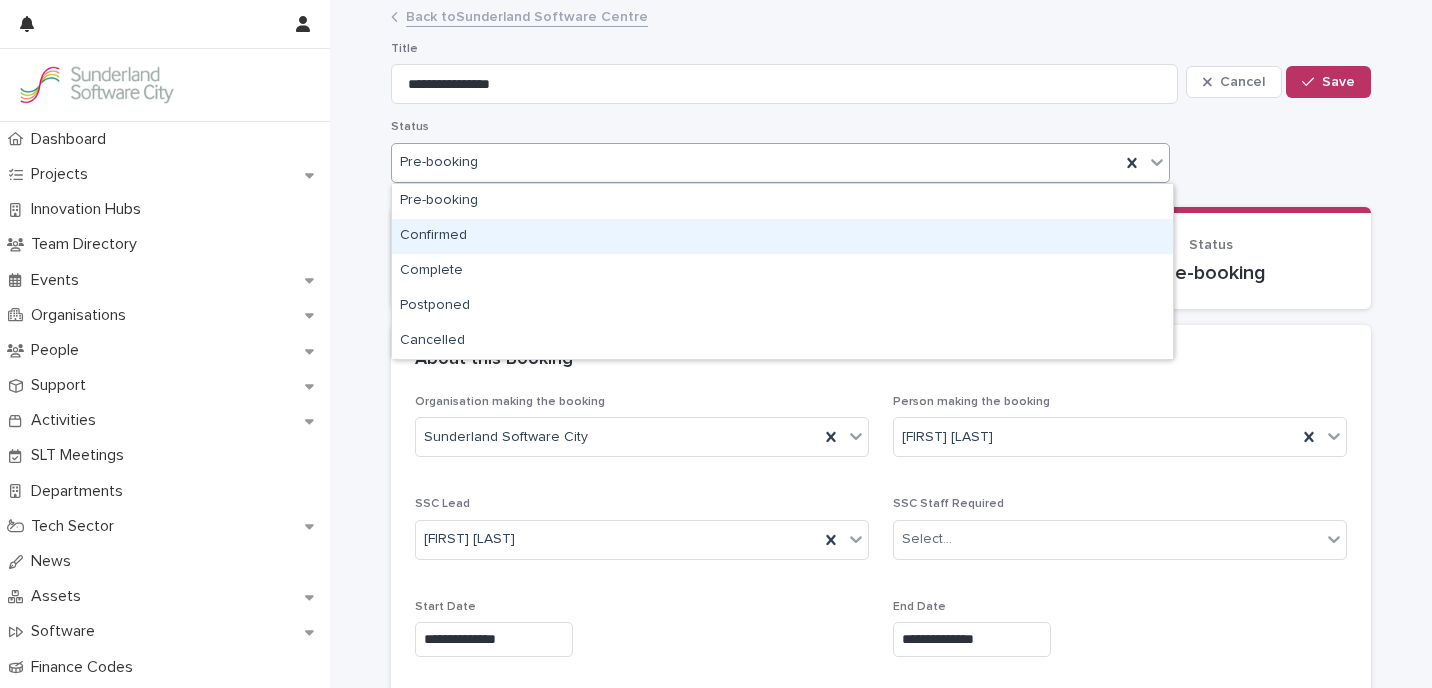 click on "Confirmed" at bounding box center (782, 236) 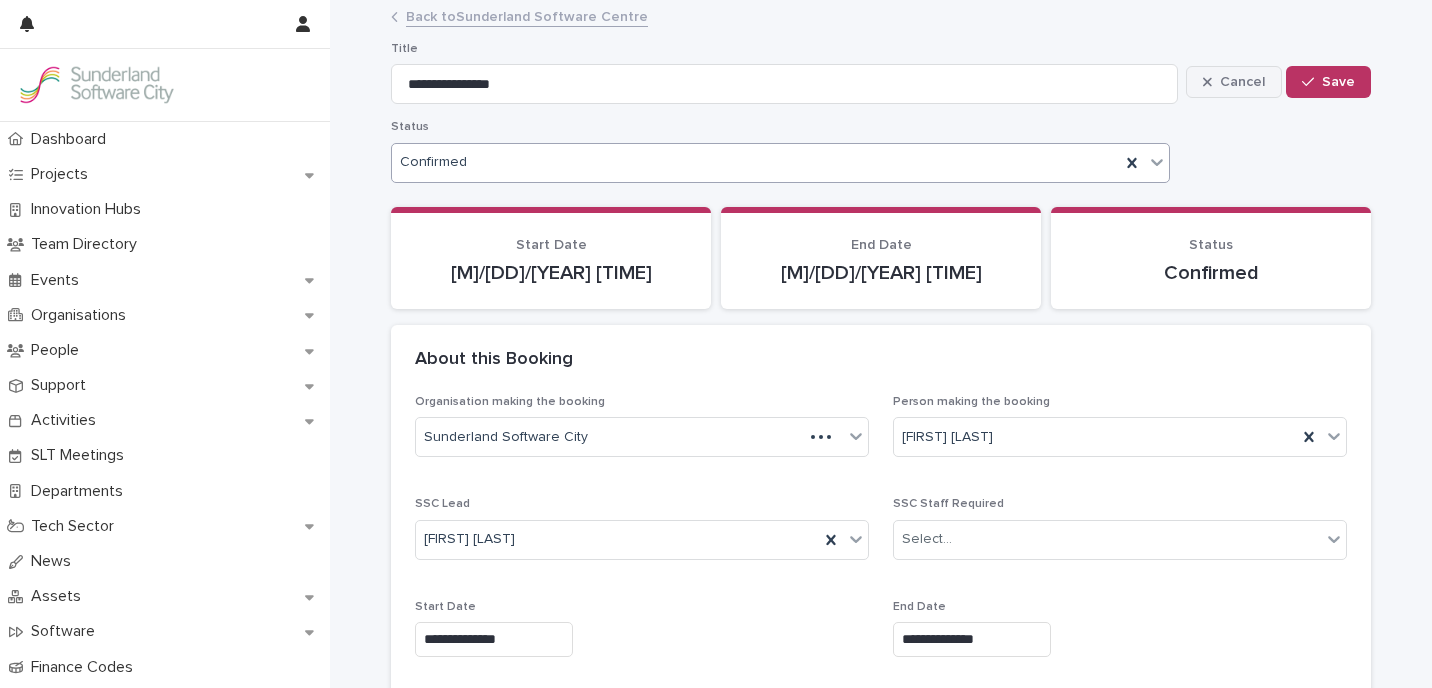 drag, startPoint x: 1340, startPoint y: 77, endPoint x: 1275, endPoint y: 93, distance: 66.94027 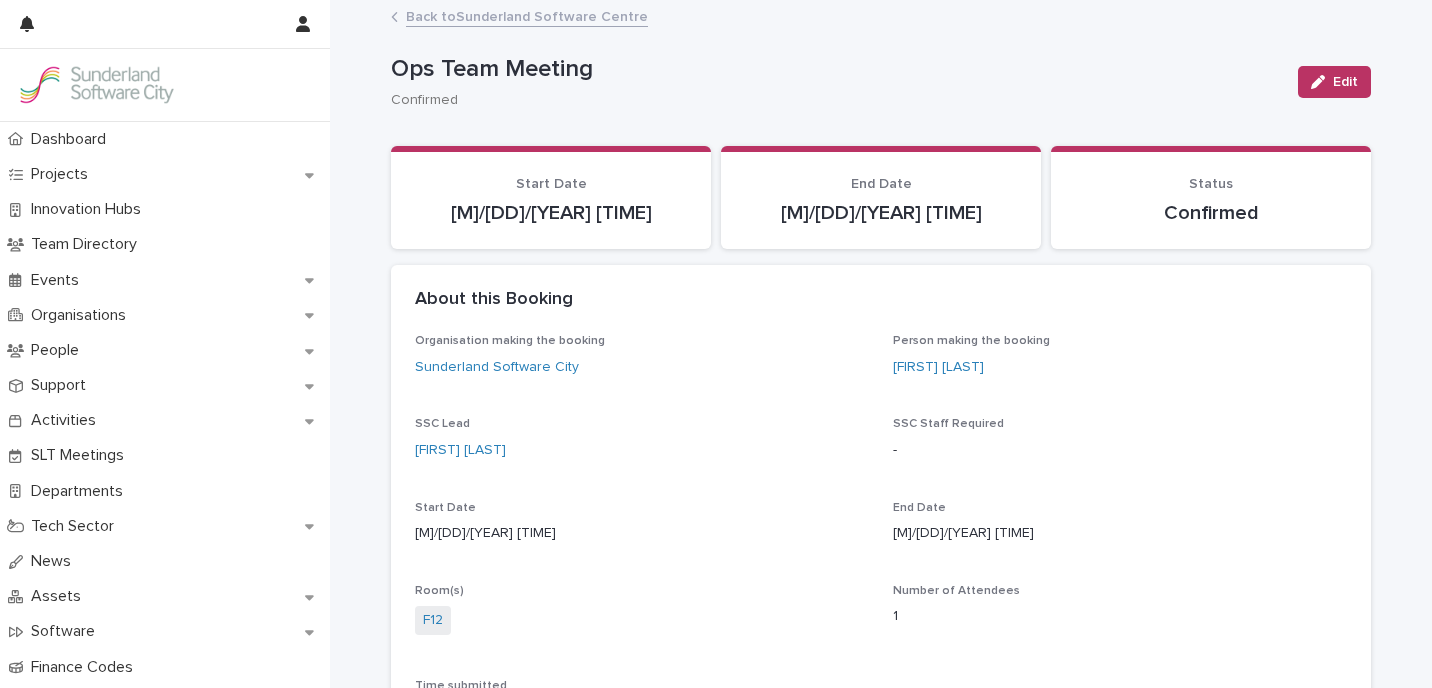 click on "Back to  [ORGANIZATION]" at bounding box center (527, 15) 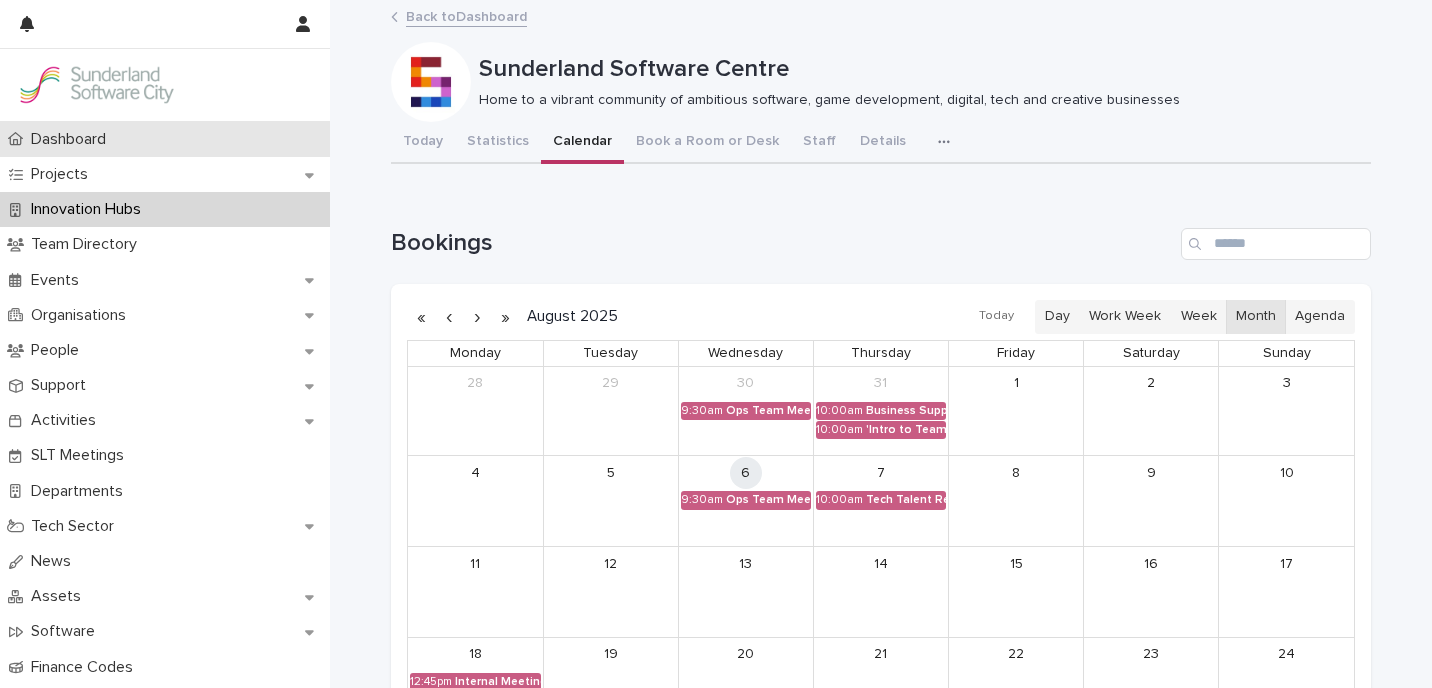 click on "Dashboard" at bounding box center [72, 139] 